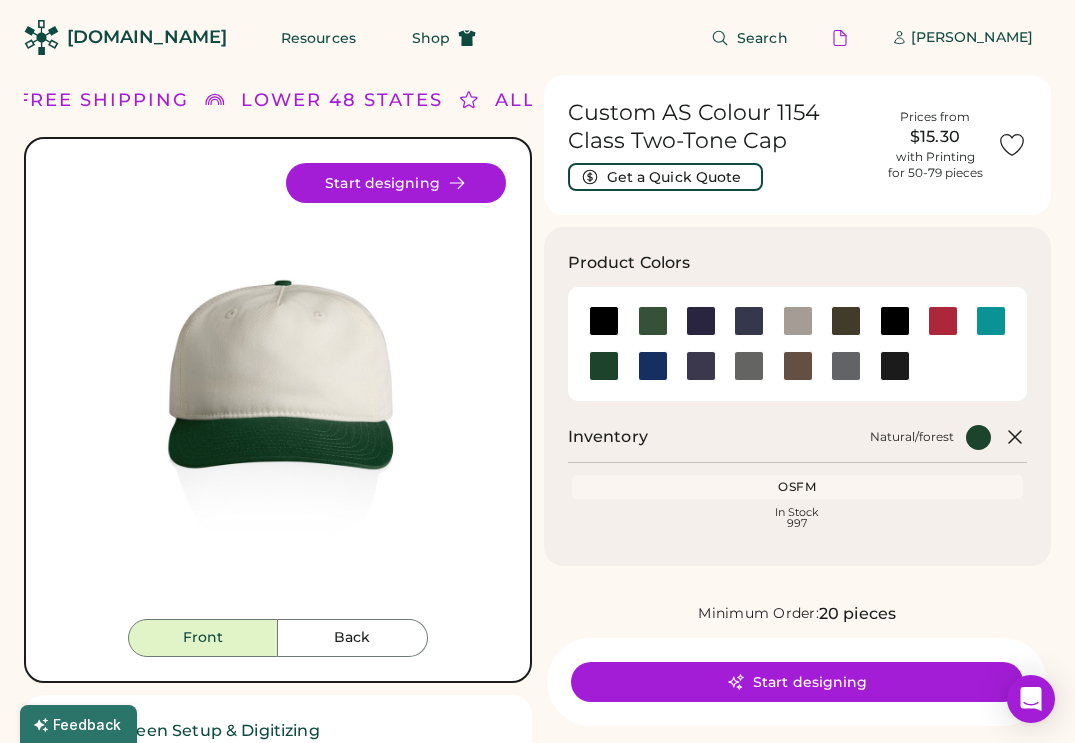 scroll, scrollTop: 962, scrollLeft: 0, axis: vertical 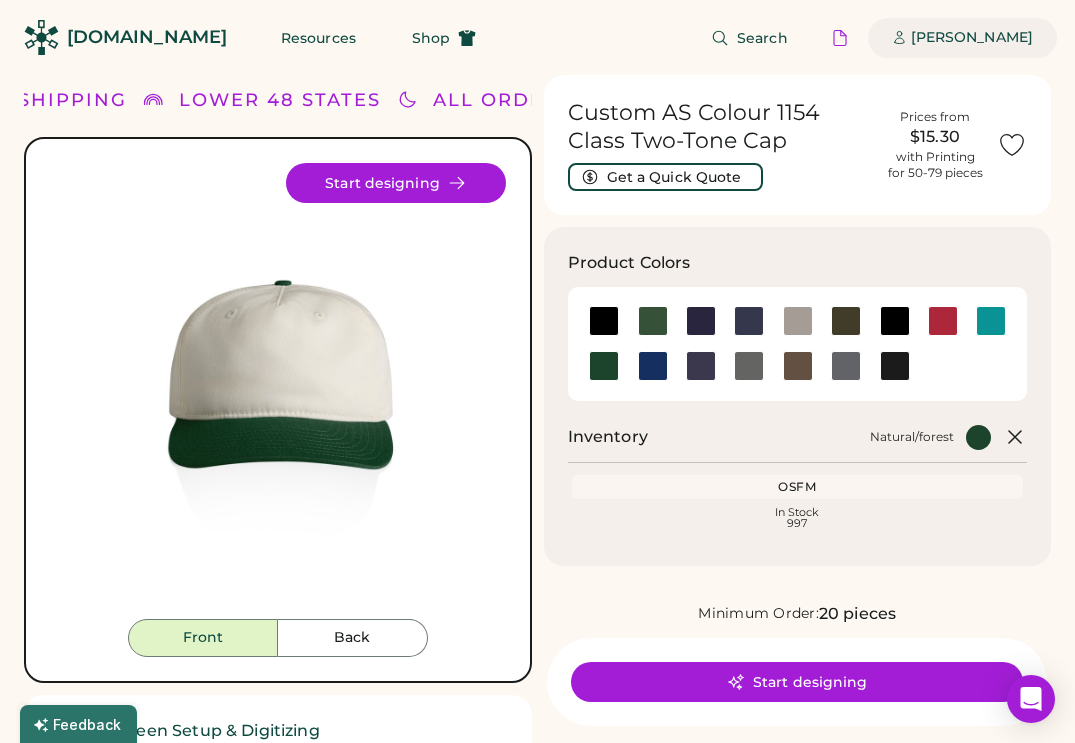 click on "[PERSON_NAME]" at bounding box center [972, 38] 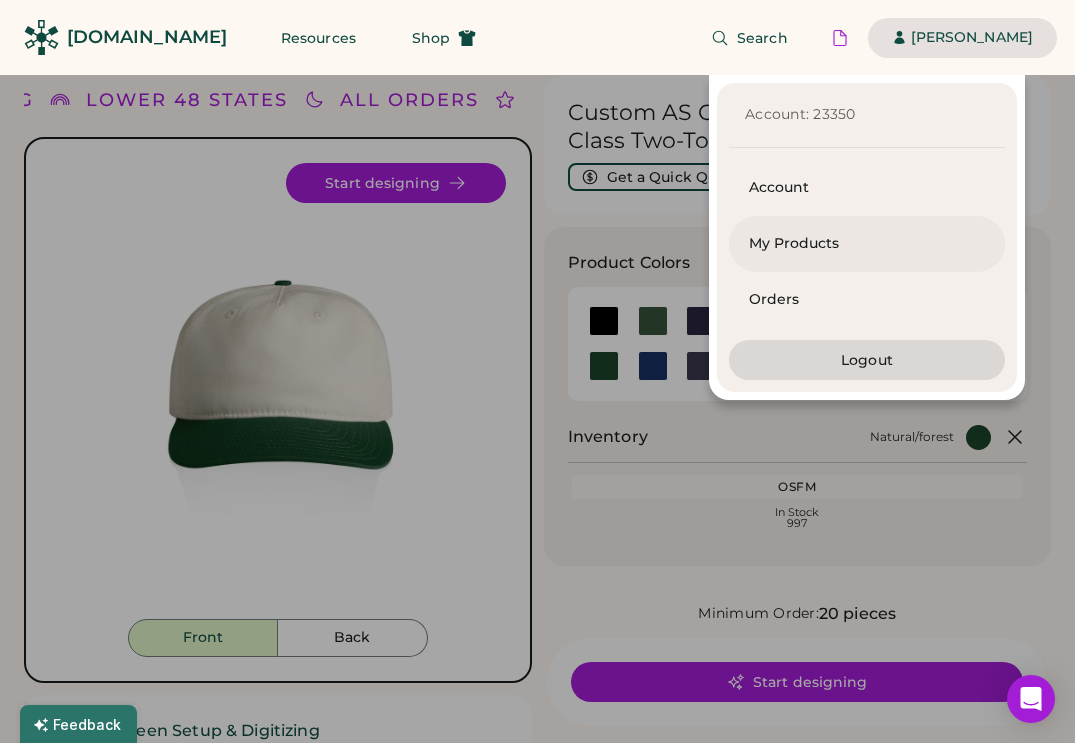 click on "My Products" at bounding box center [867, 244] 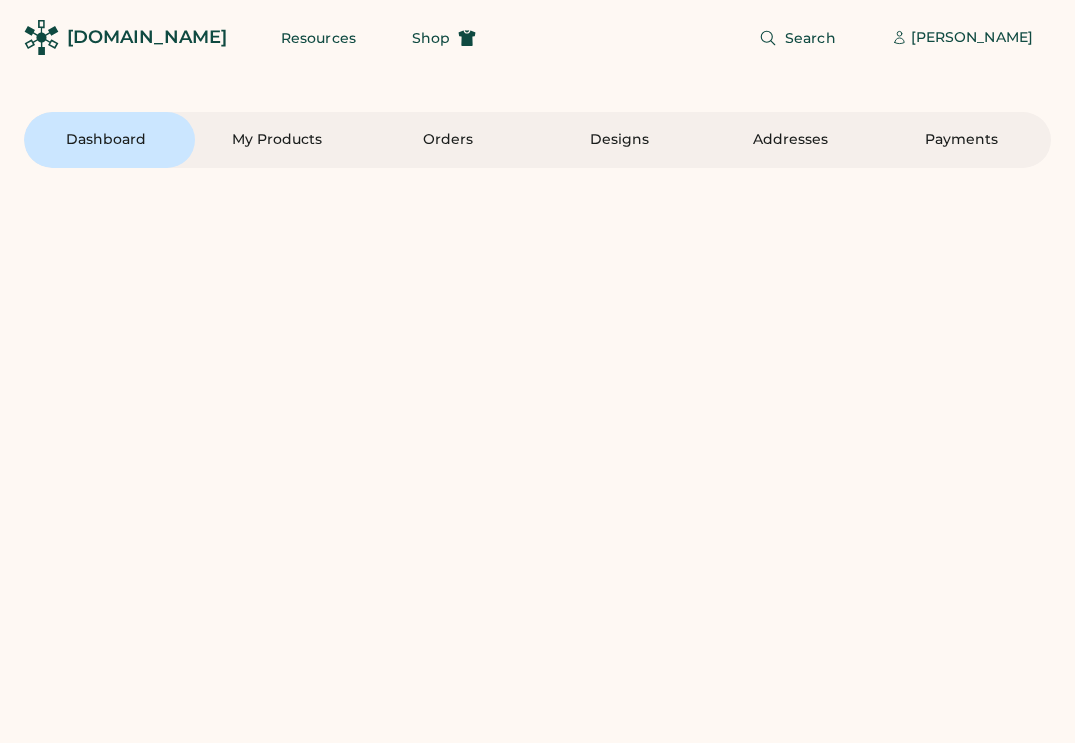 scroll, scrollTop: 0, scrollLeft: 0, axis: both 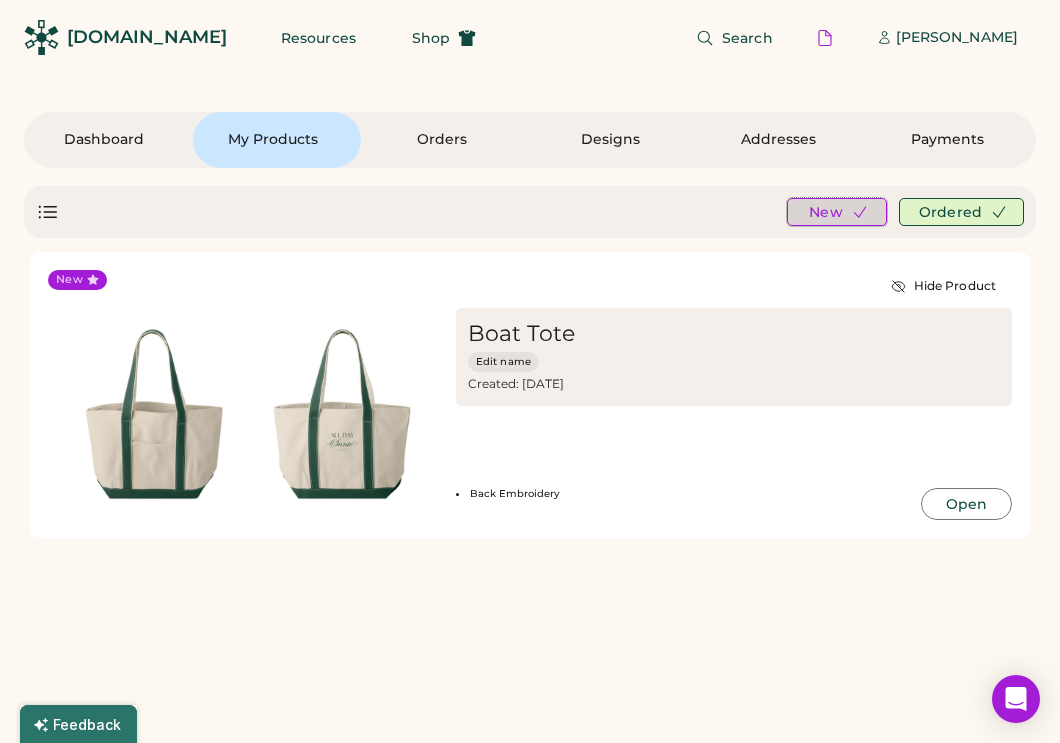 click 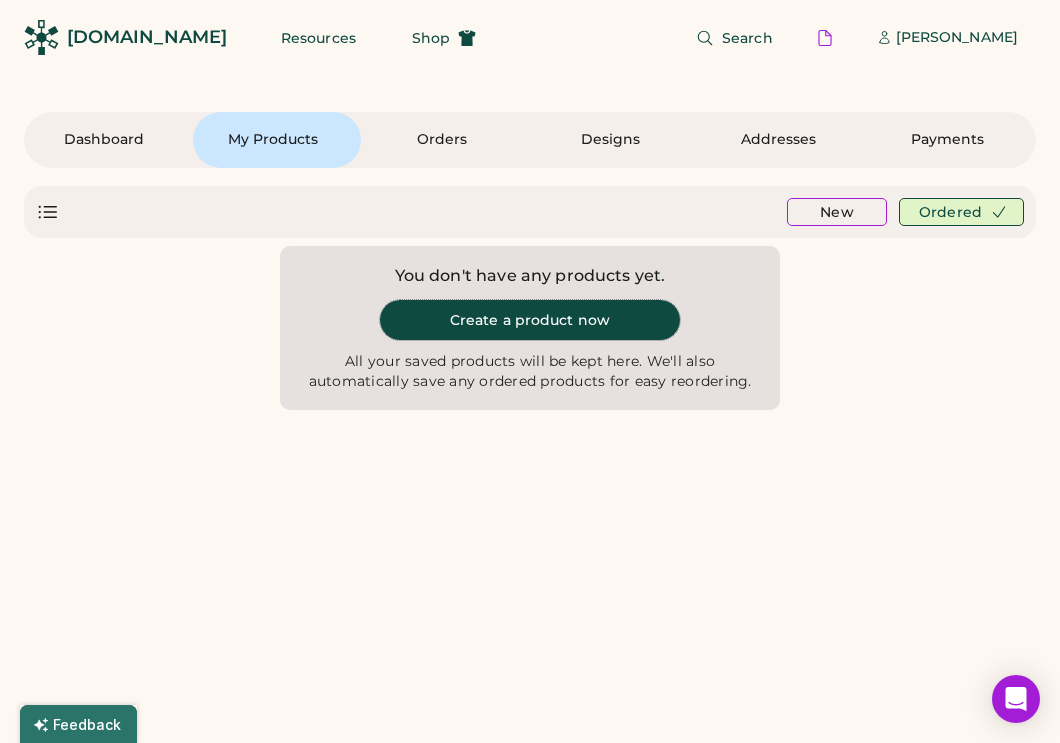 click on "Create a product now" at bounding box center (530, 320) 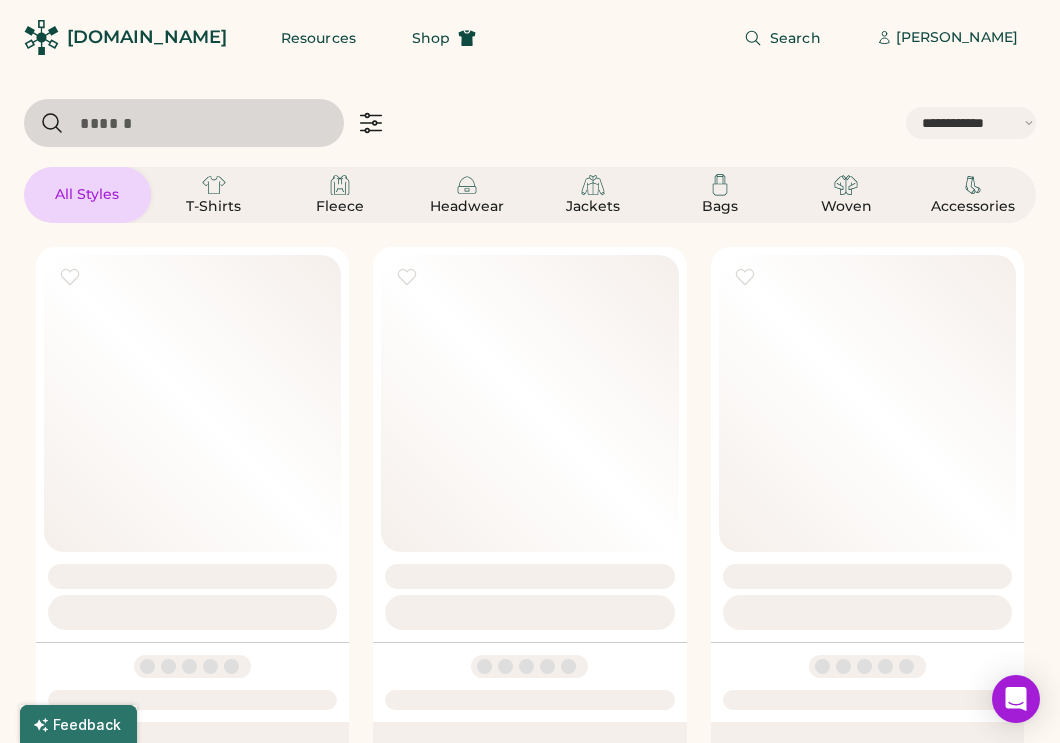 select on "*****" 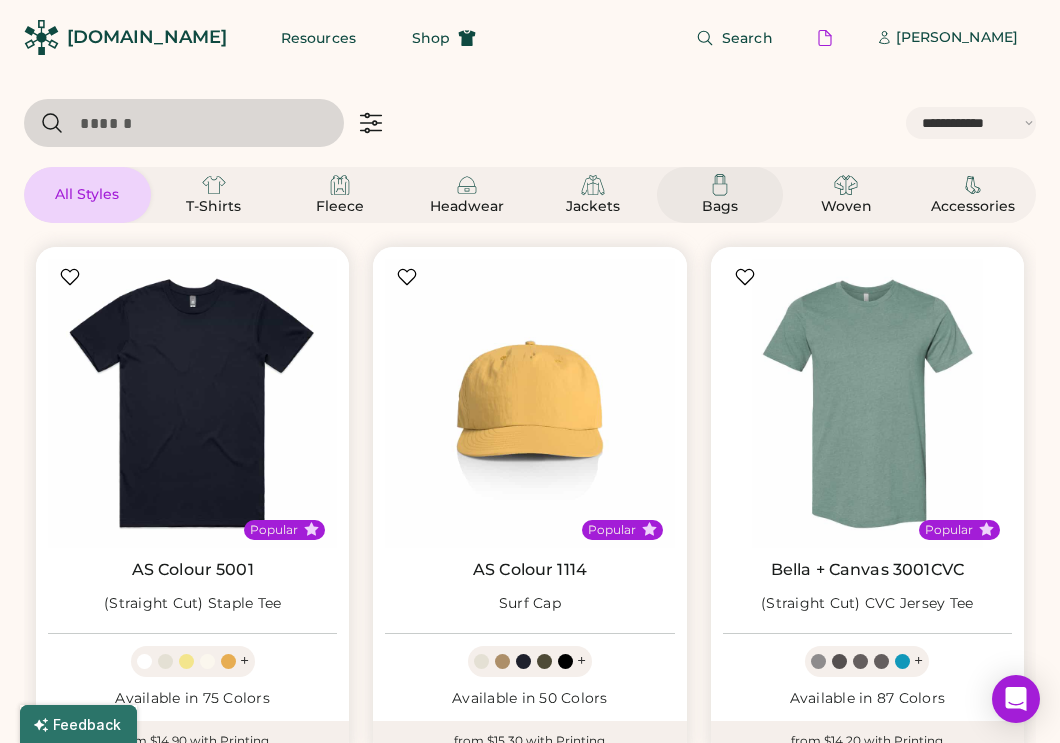 click 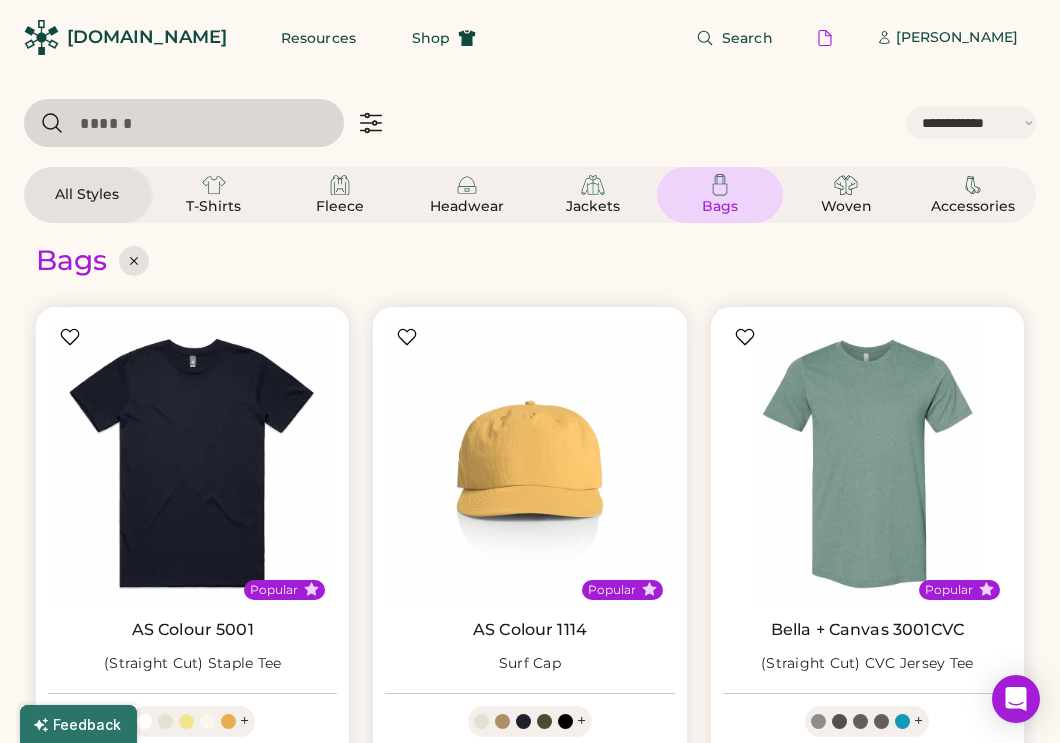 select on "*" 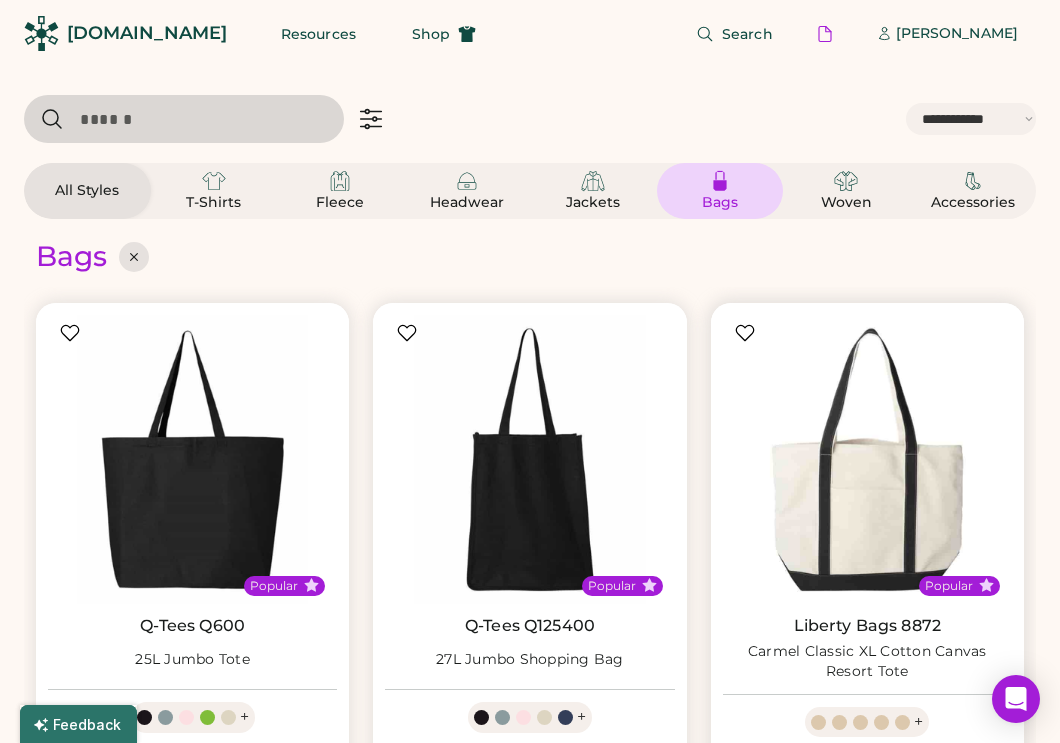 select on "*****" 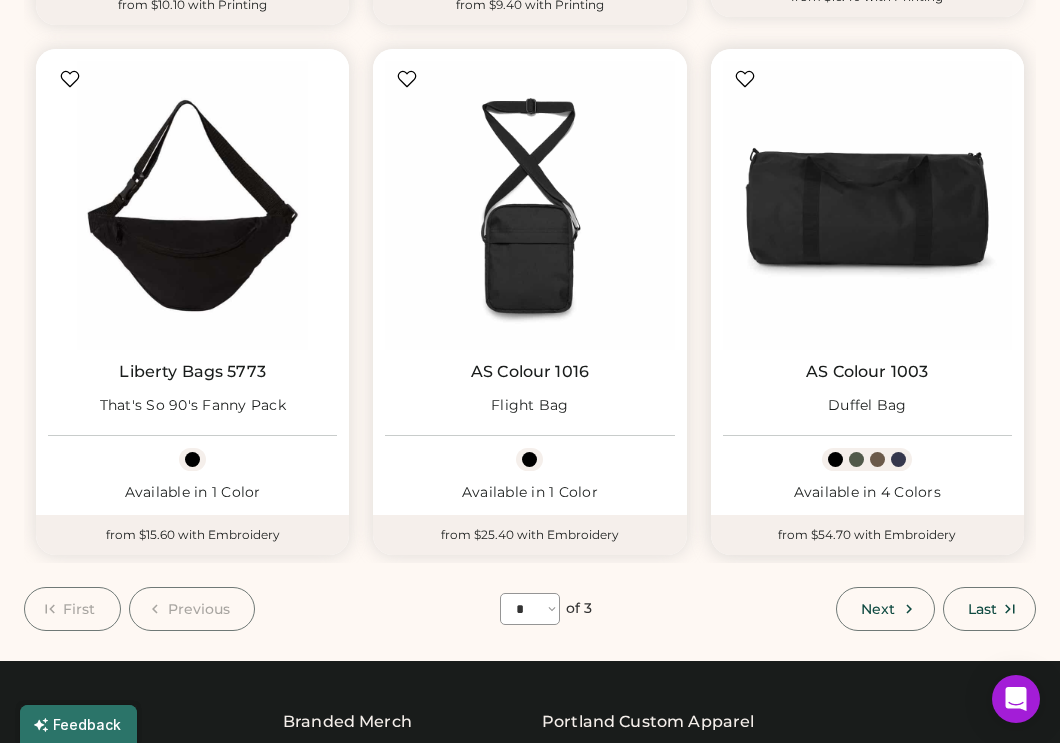 scroll, scrollTop: 1881, scrollLeft: 0, axis: vertical 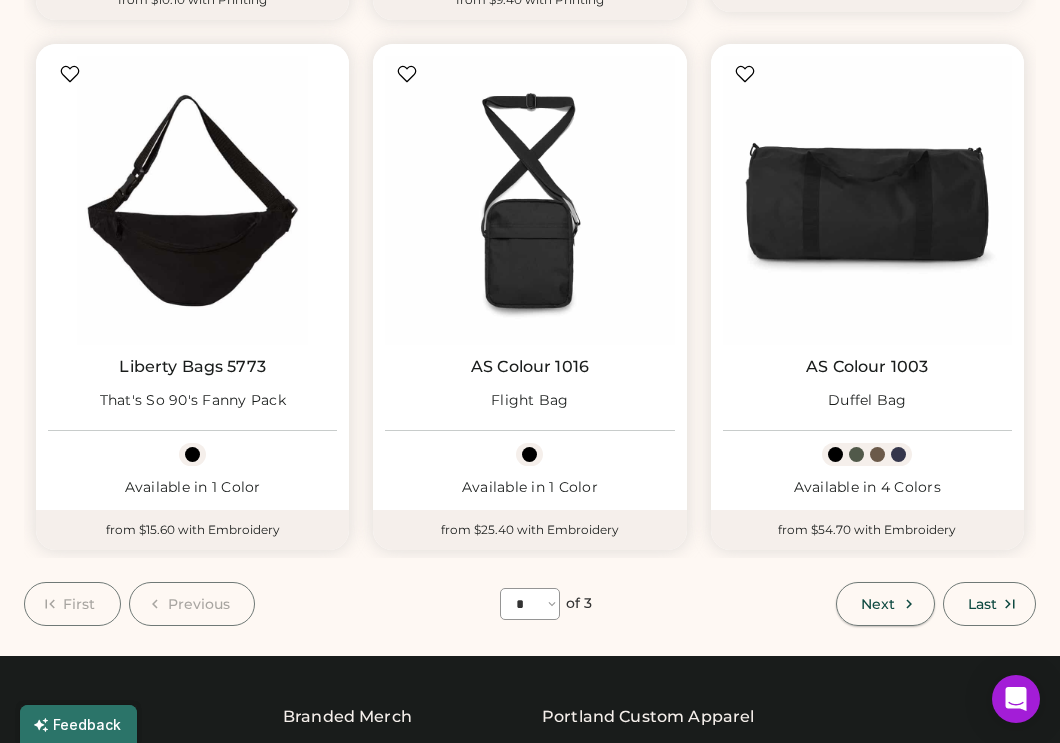 click on "Next" at bounding box center [885, 604] 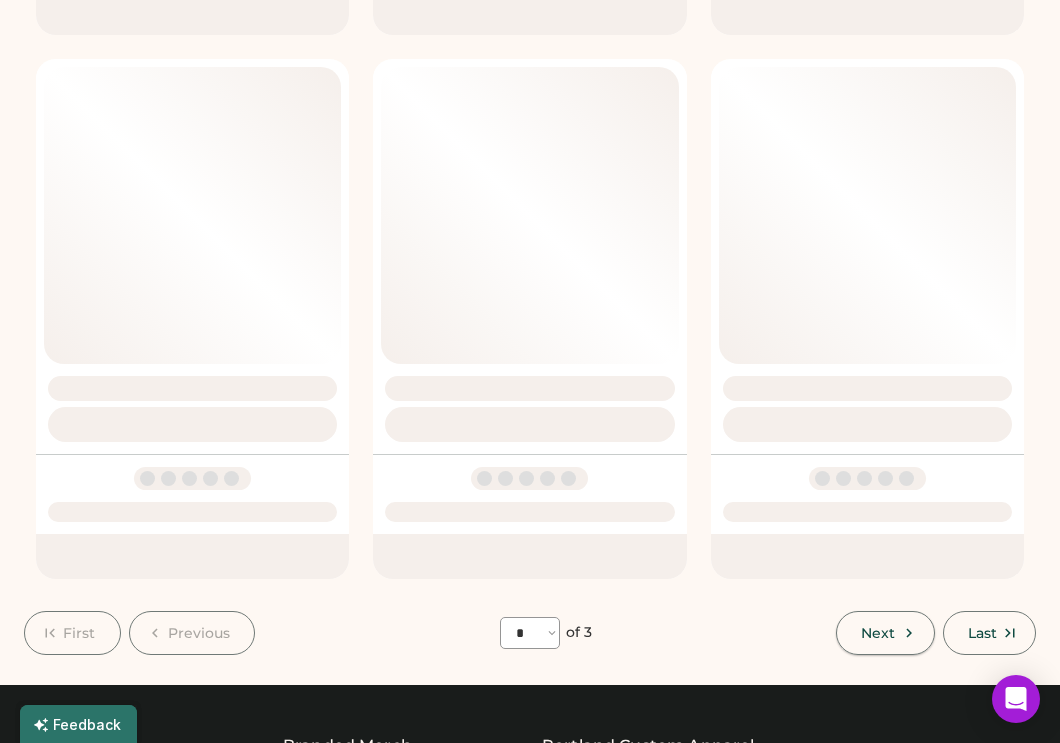 select on "*" 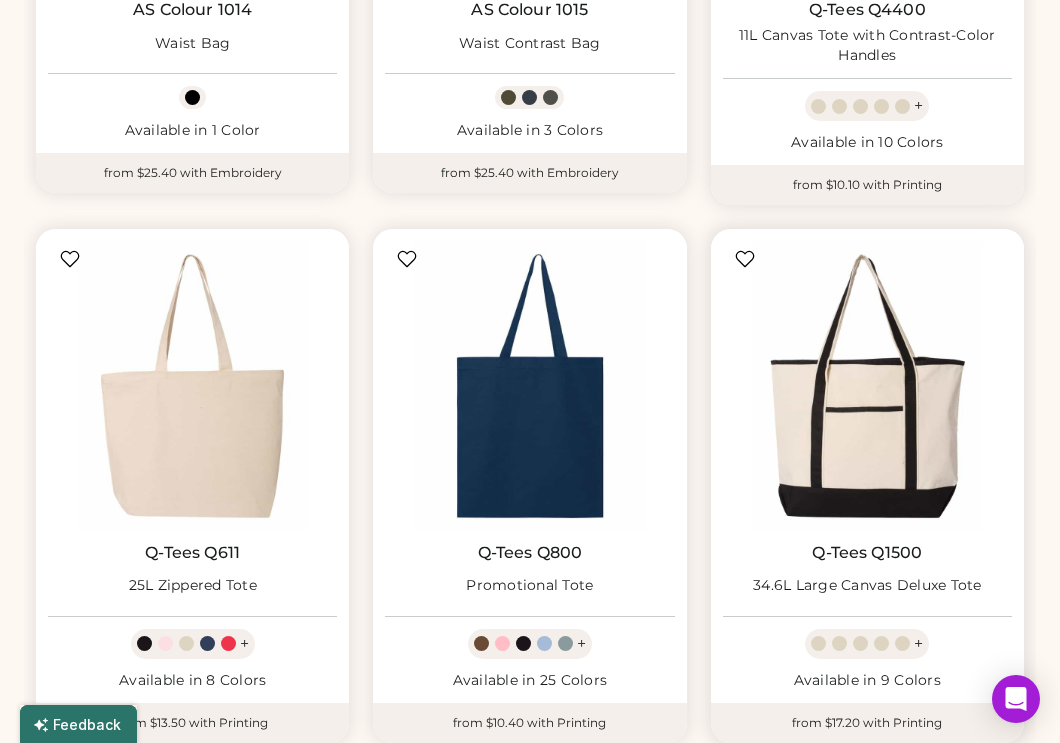 scroll, scrollTop: 620, scrollLeft: 0, axis: vertical 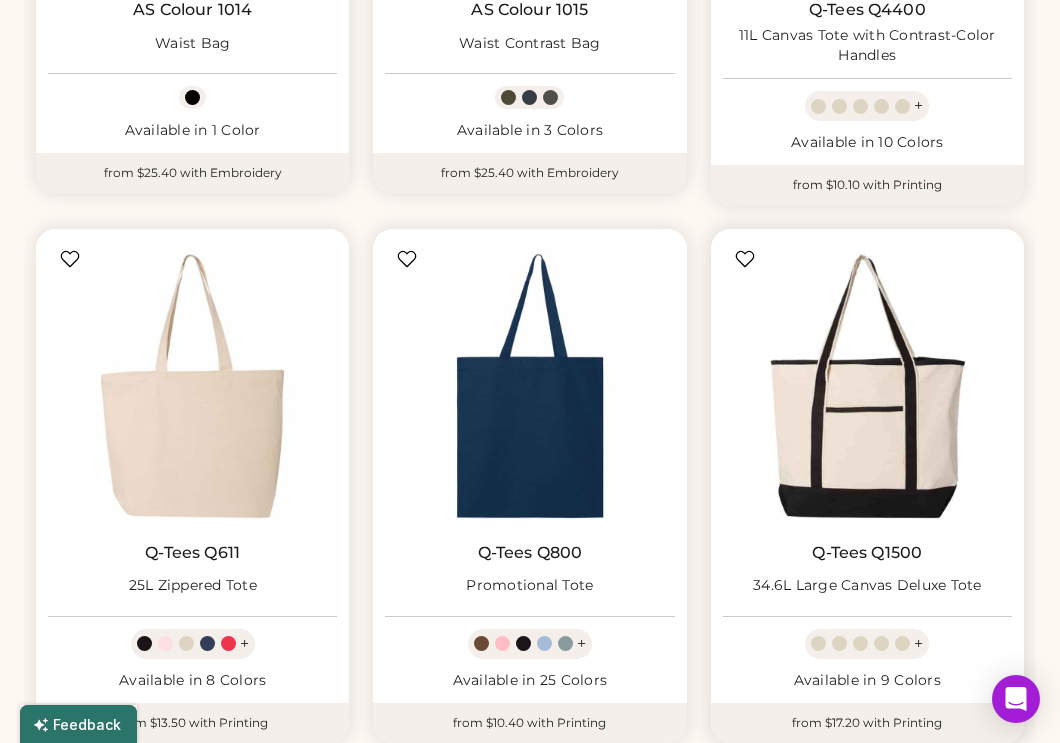 click at bounding box center (867, 385) 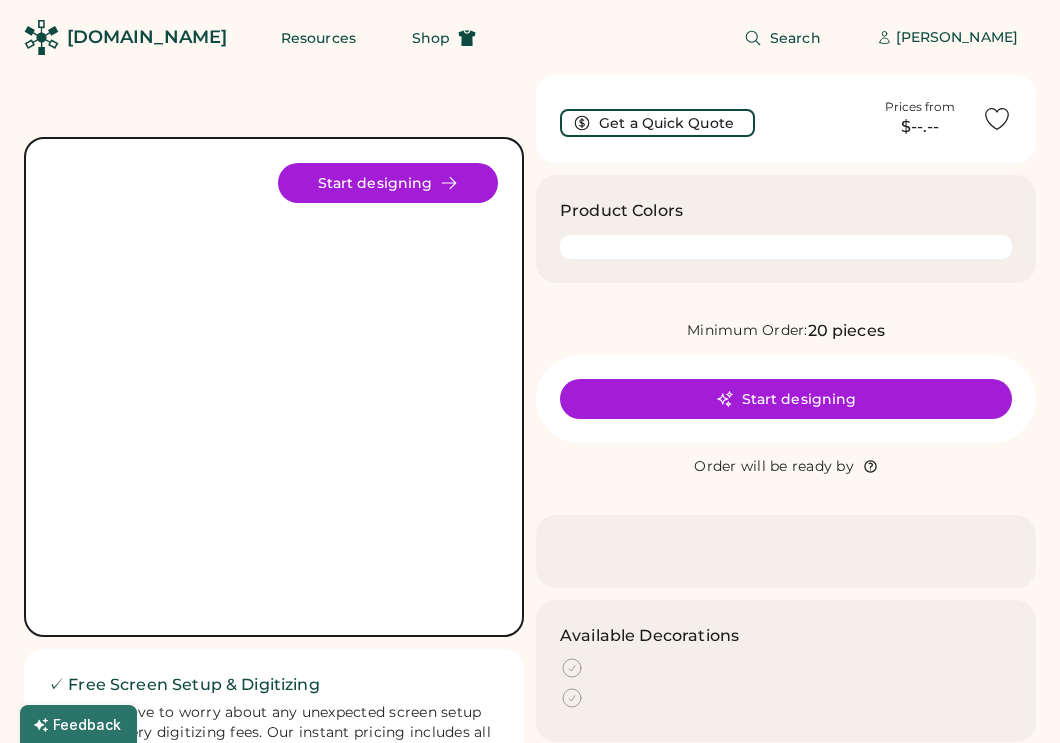 scroll, scrollTop: 0, scrollLeft: 0, axis: both 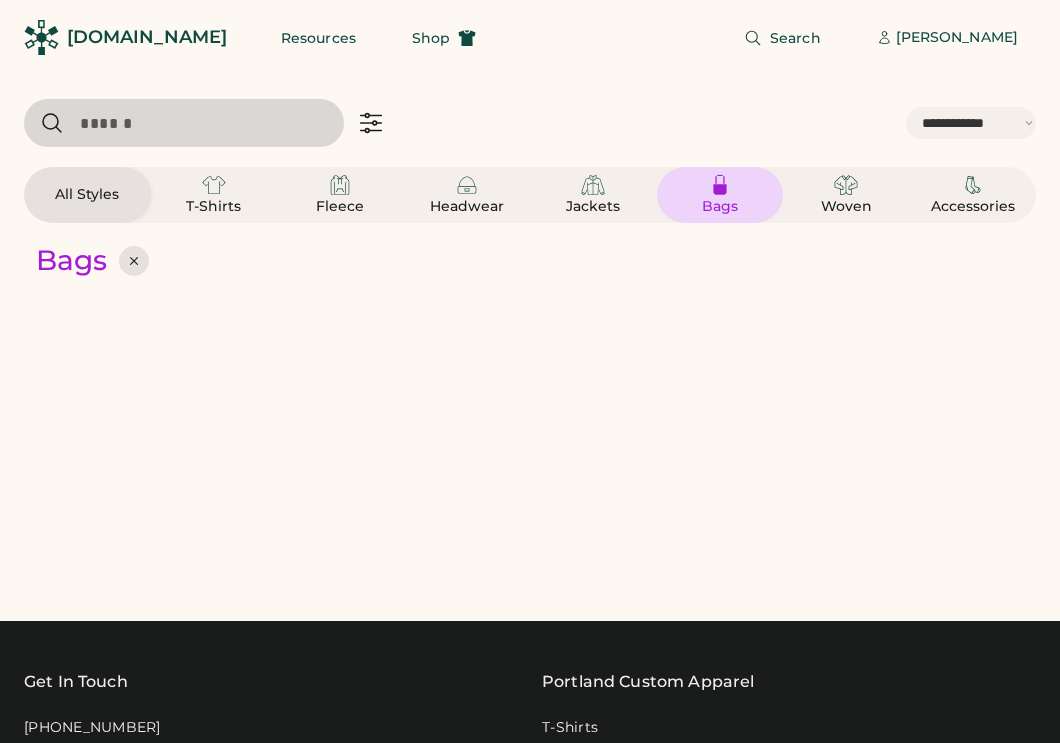 select on "*****" 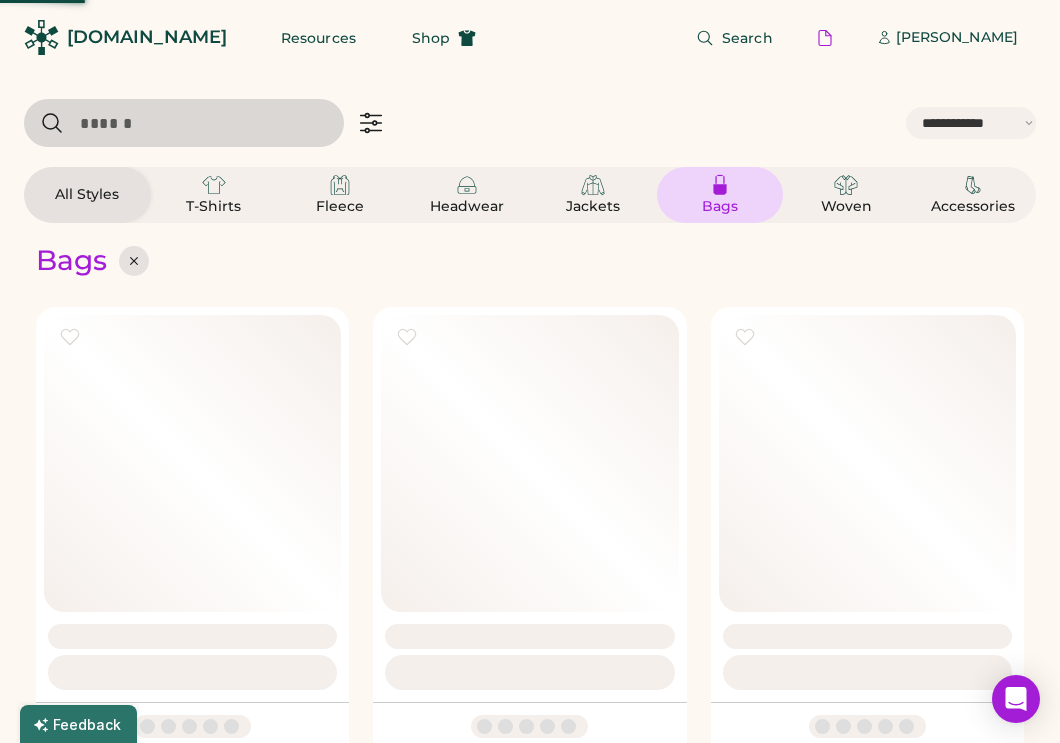 select on "*" 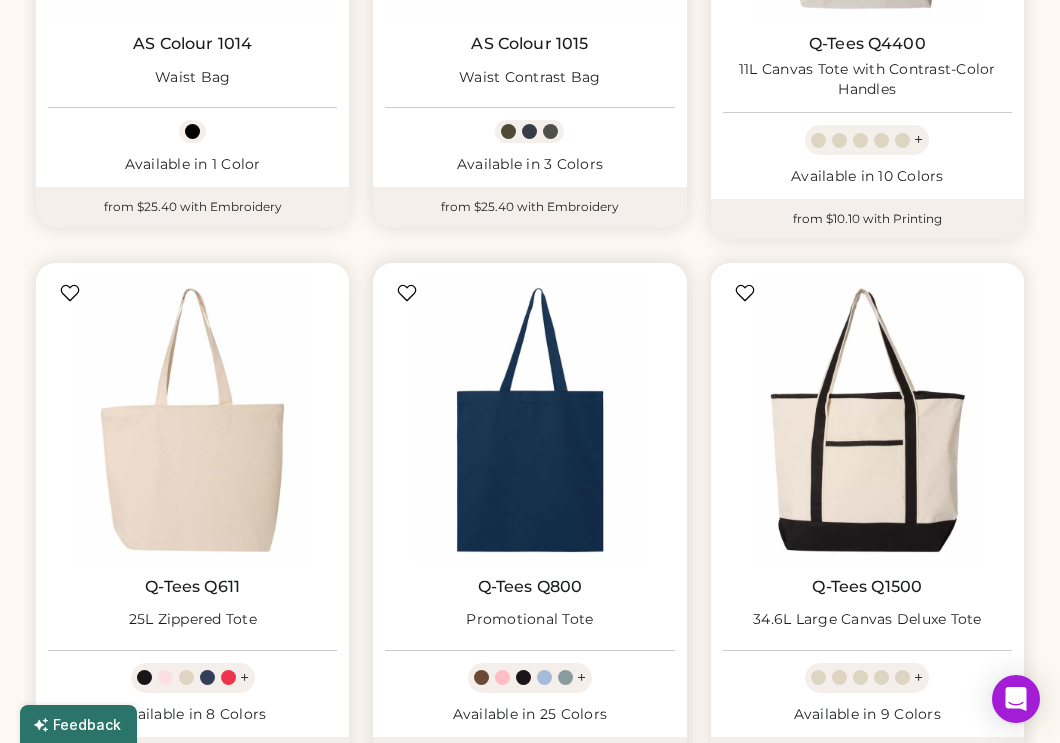 select on "*****" 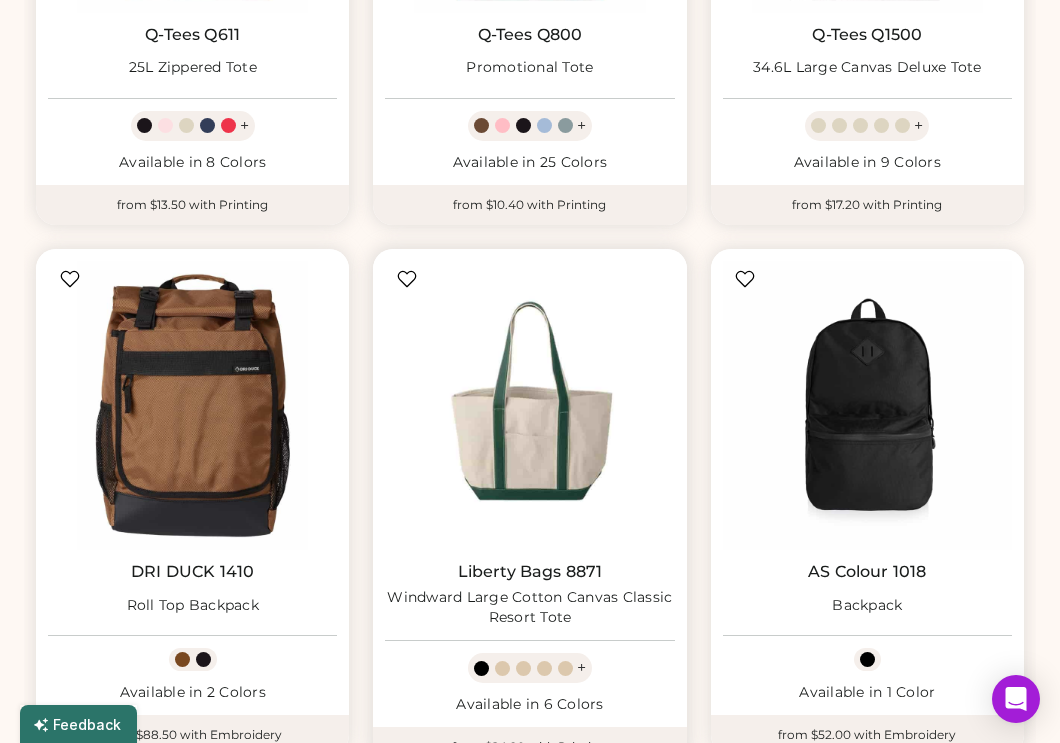 scroll, scrollTop: 1138, scrollLeft: 0, axis: vertical 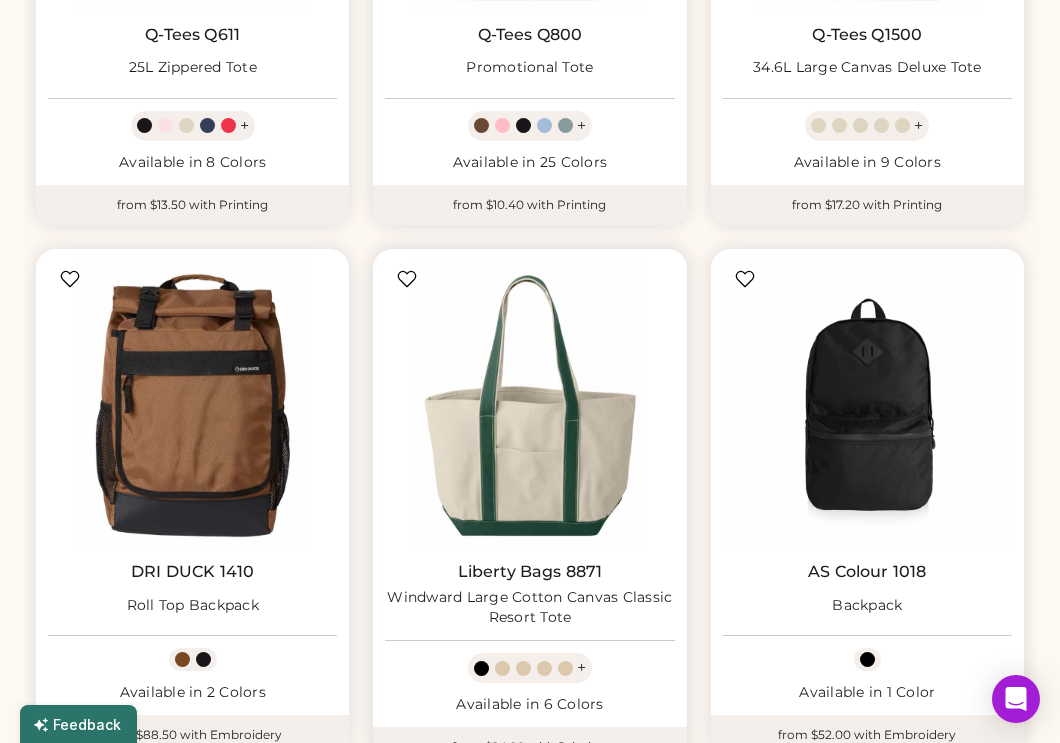 click on "Liberty Bags 8871" at bounding box center [530, 572] 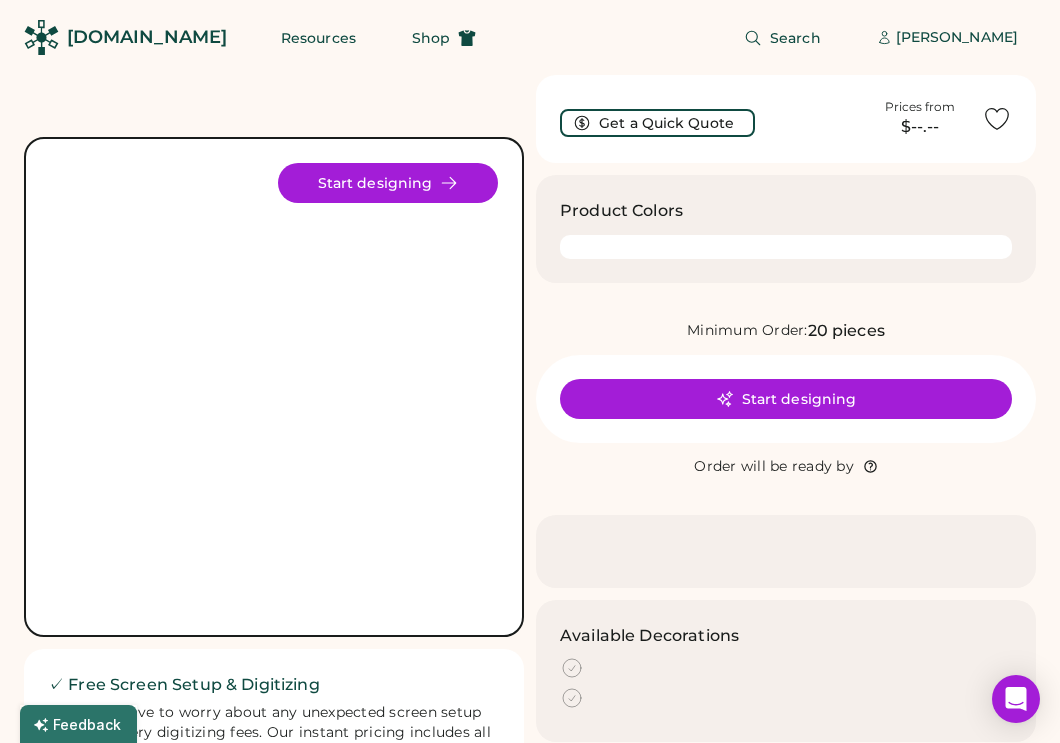 scroll, scrollTop: 0, scrollLeft: 0, axis: both 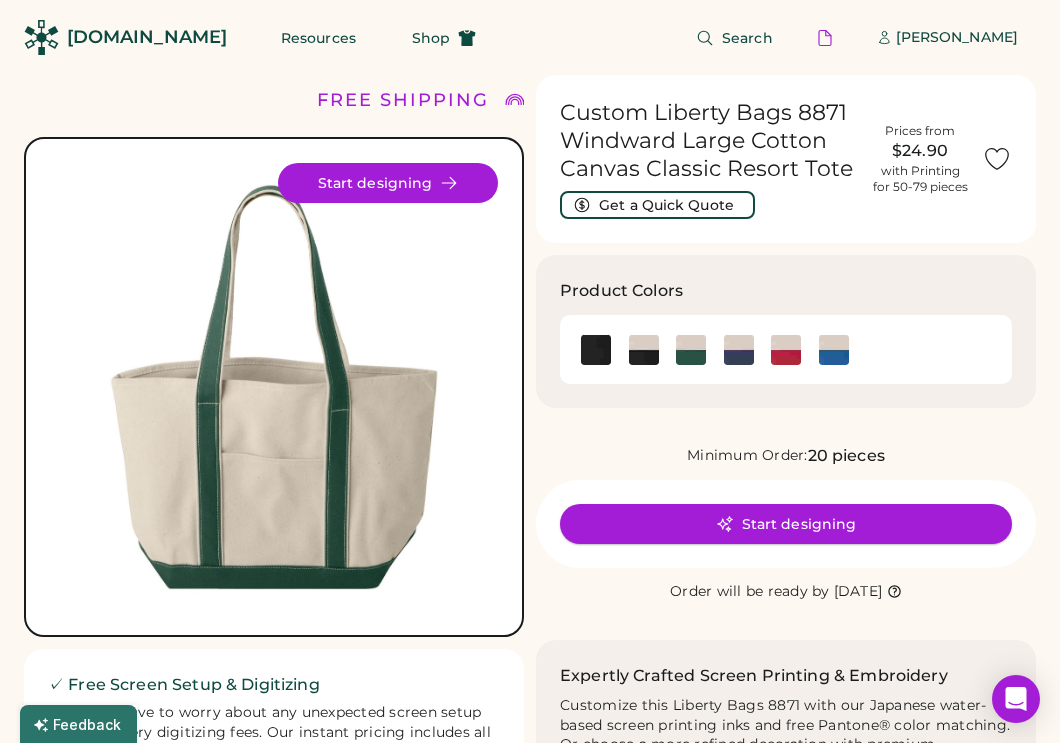 click on "Start designing" at bounding box center [786, 524] 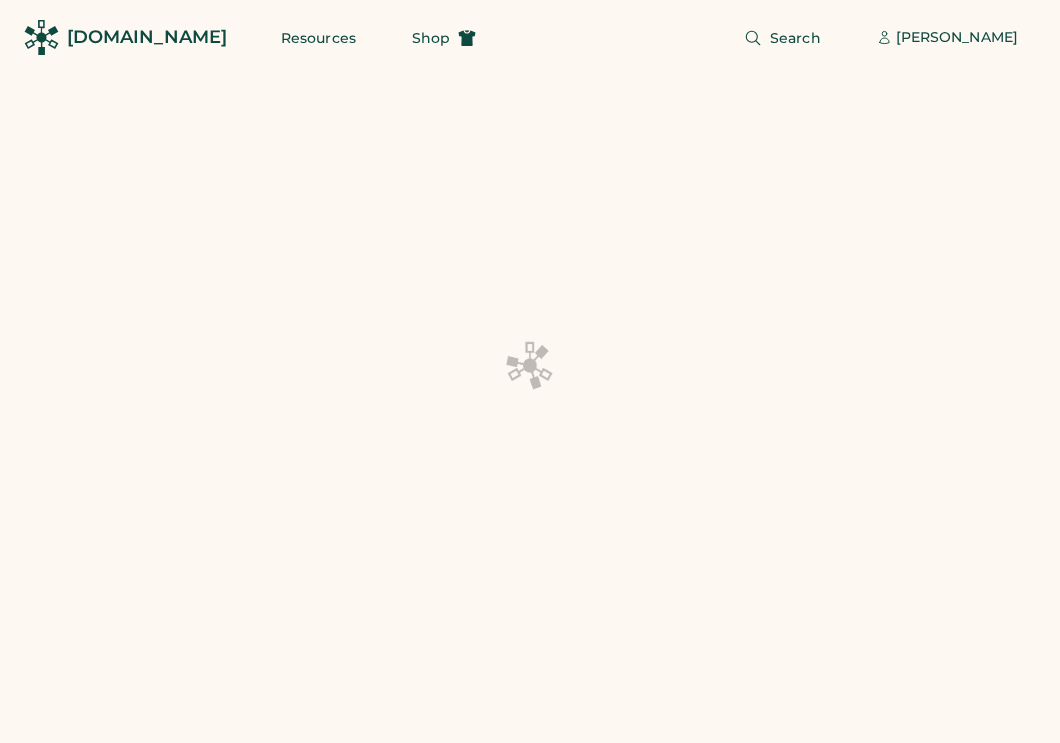 scroll, scrollTop: 0, scrollLeft: 0, axis: both 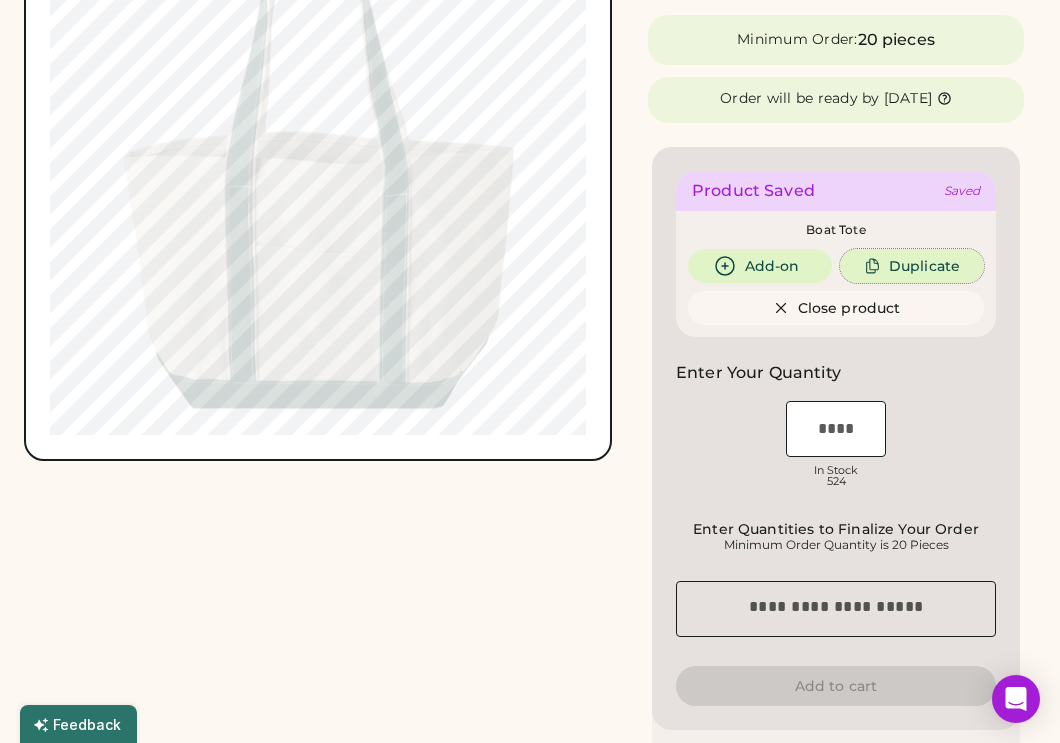 click on "Duplicate" at bounding box center [912, 266] 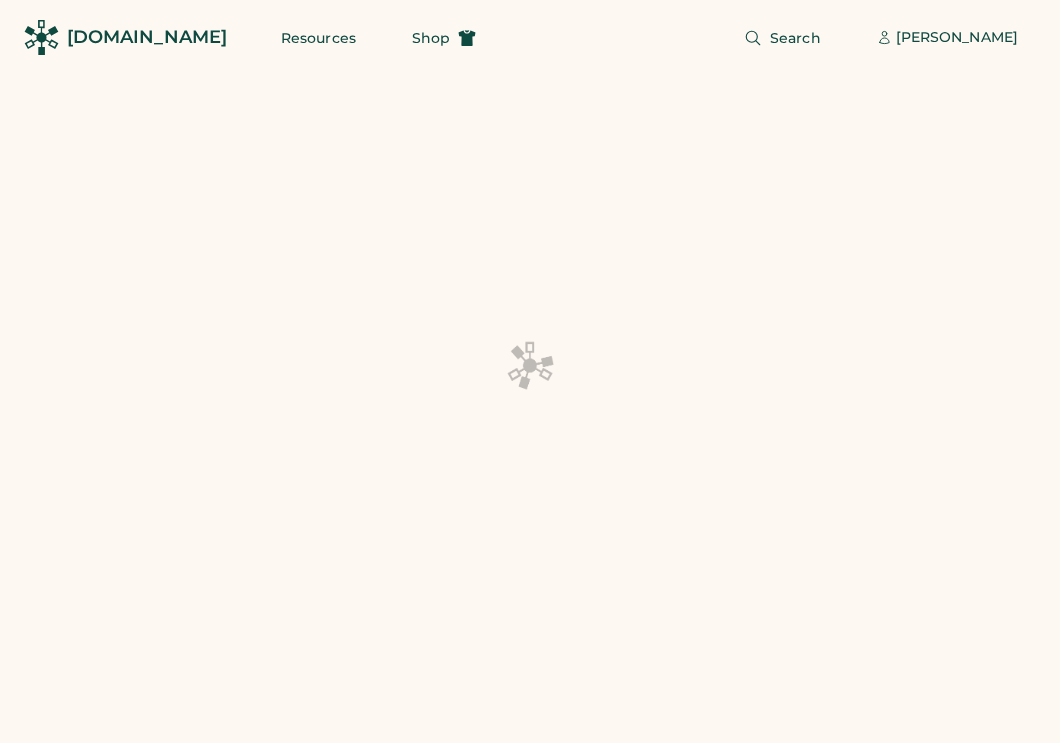 scroll, scrollTop: 0, scrollLeft: 0, axis: both 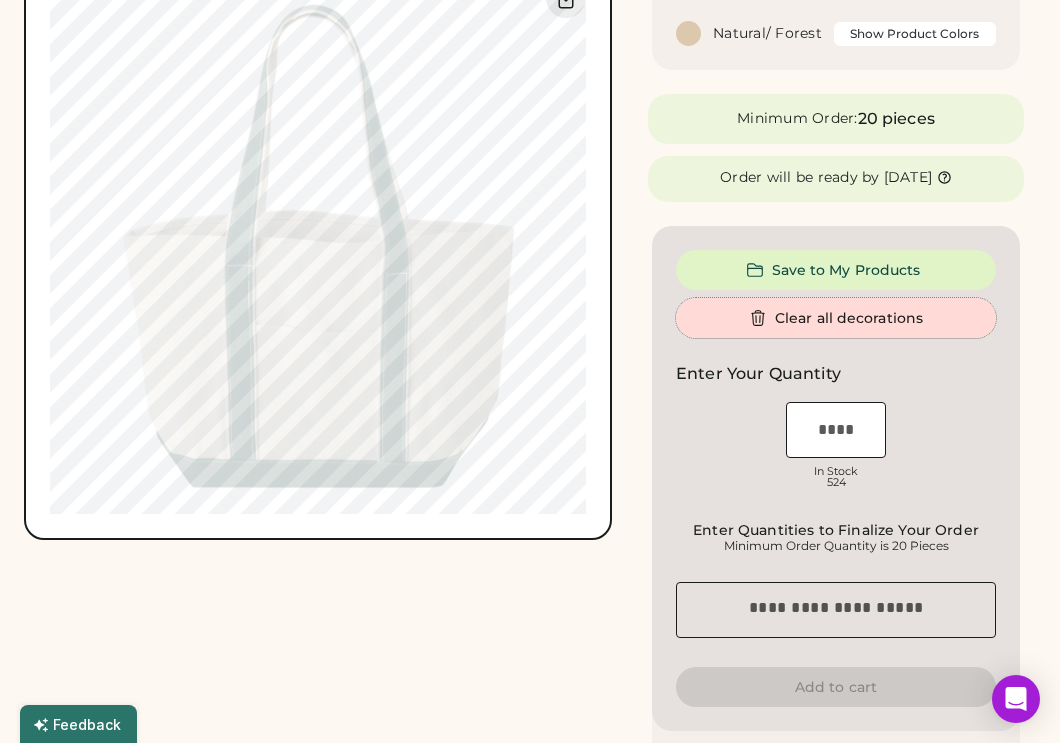 click on "Clear all decorations" at bounding box center [836, 318] 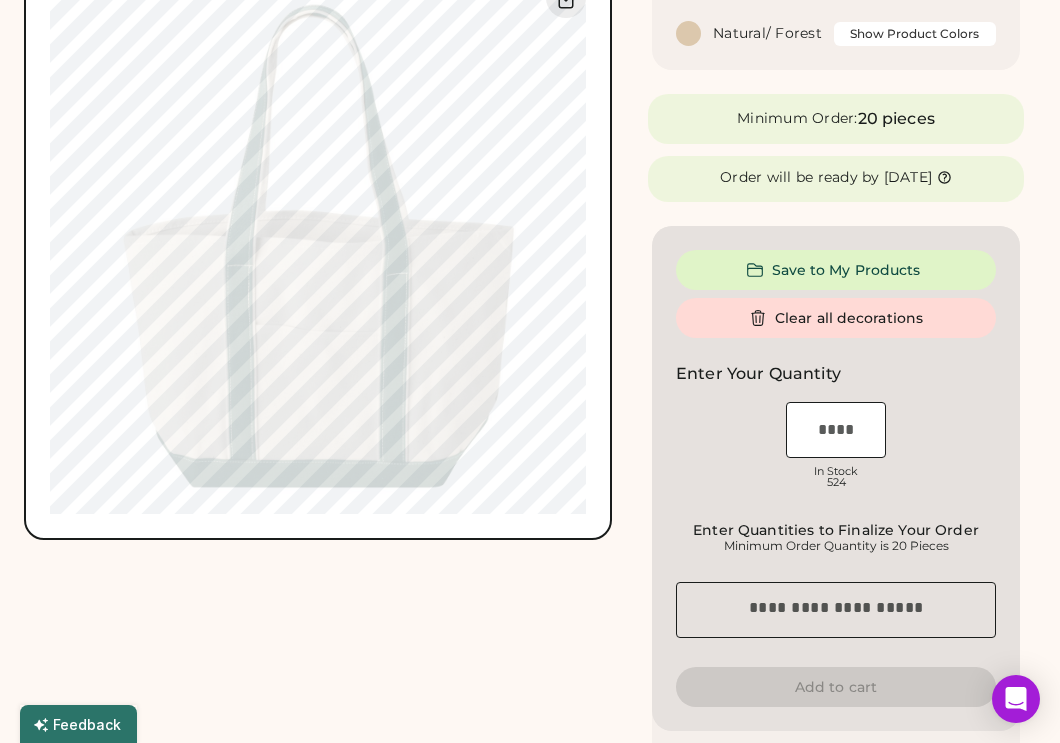 scroll, scrollTop: 0, scrollLeft: 0, axis: both 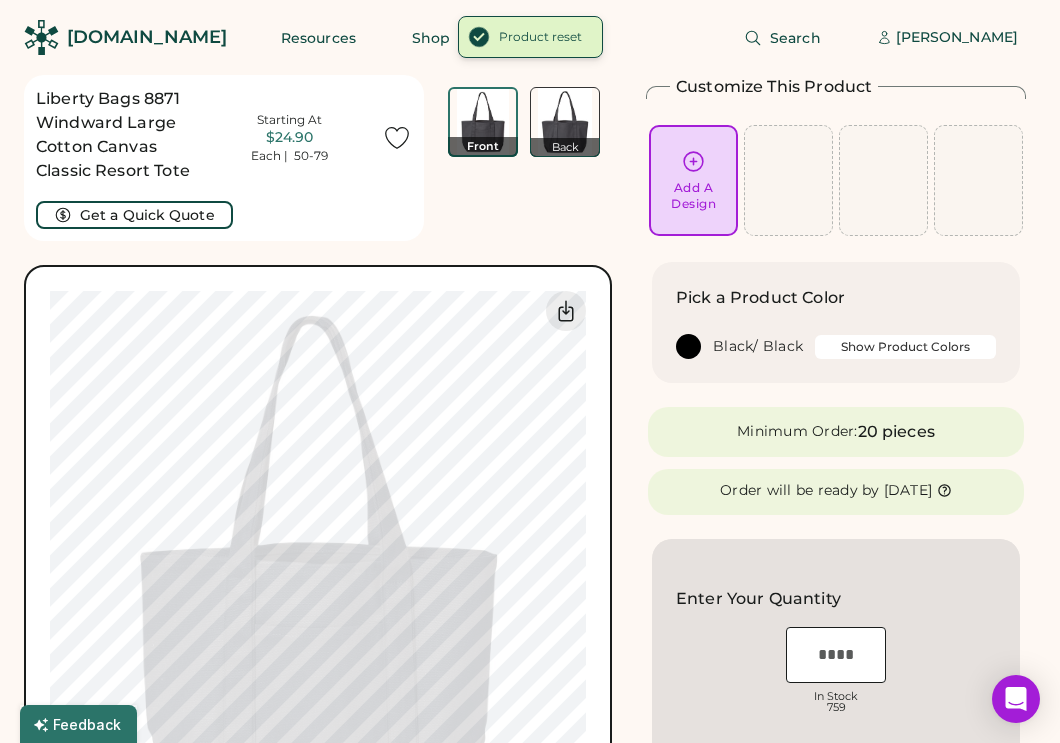click on "Show Product Colors" at bounding box center [905, 347] 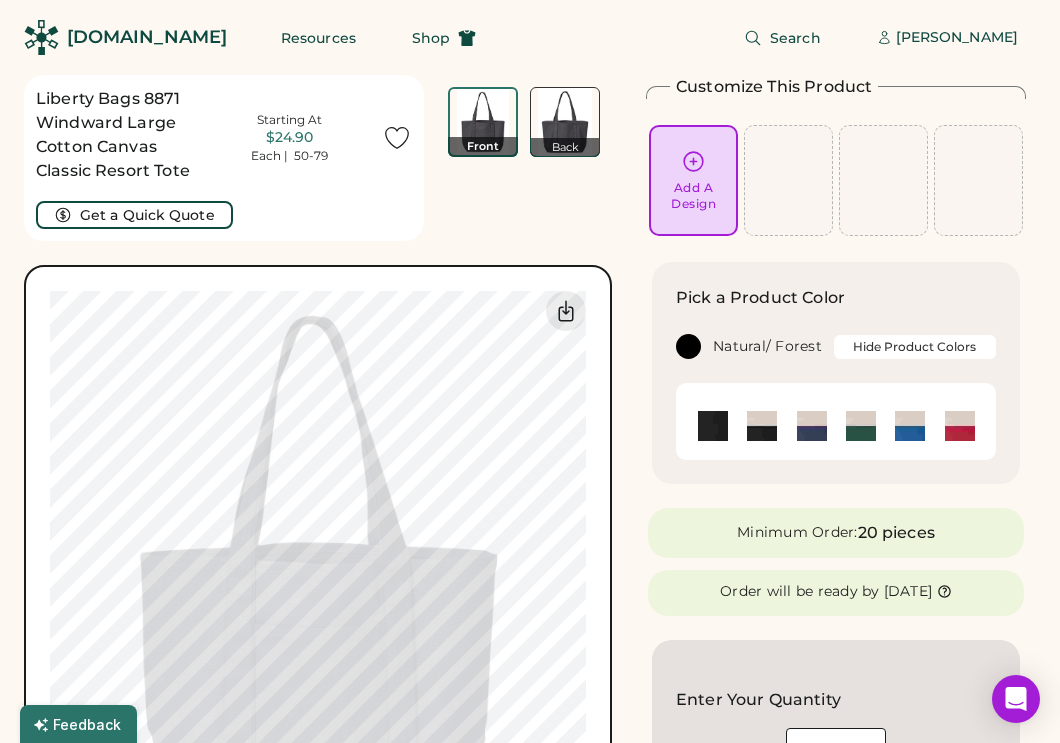 click at bounding box center [861, 426] 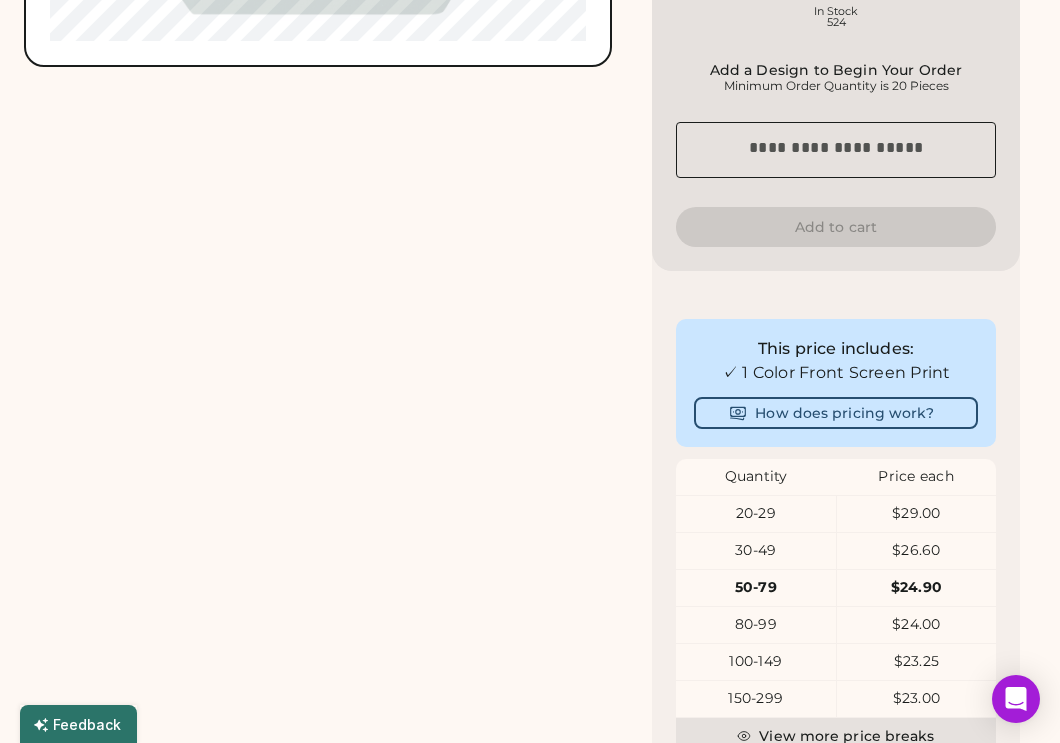 scroll, scrollTop: 832, scrollLeft: 0, axis: vertical 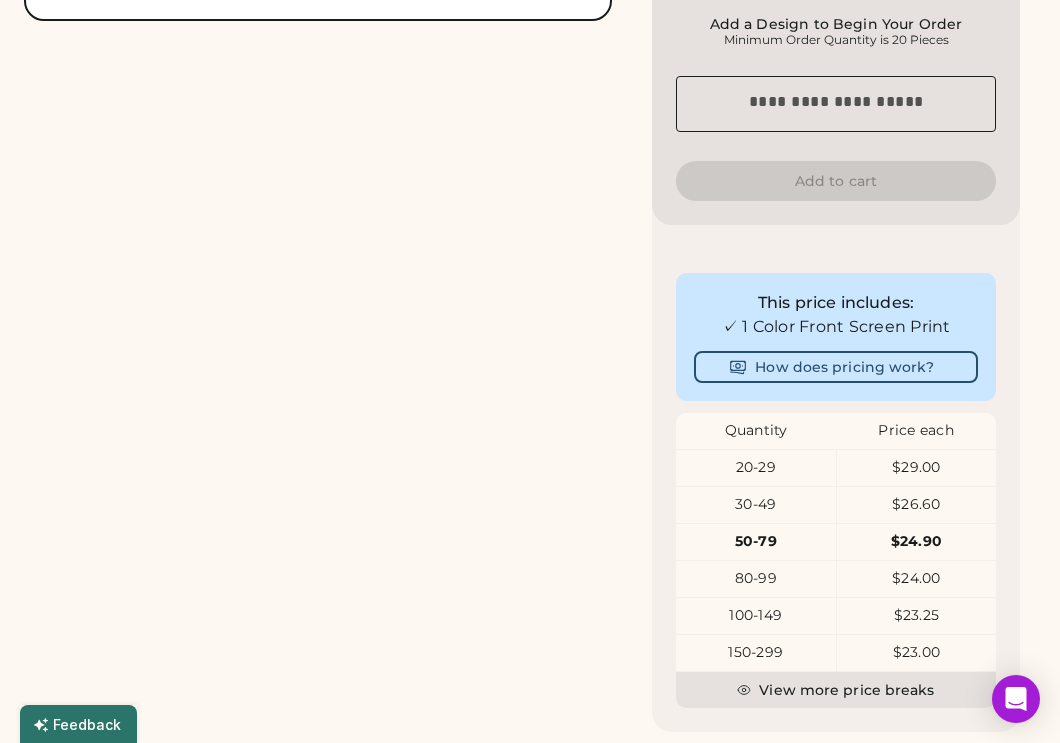 click on "20-29" at bounding box center [756, 468] 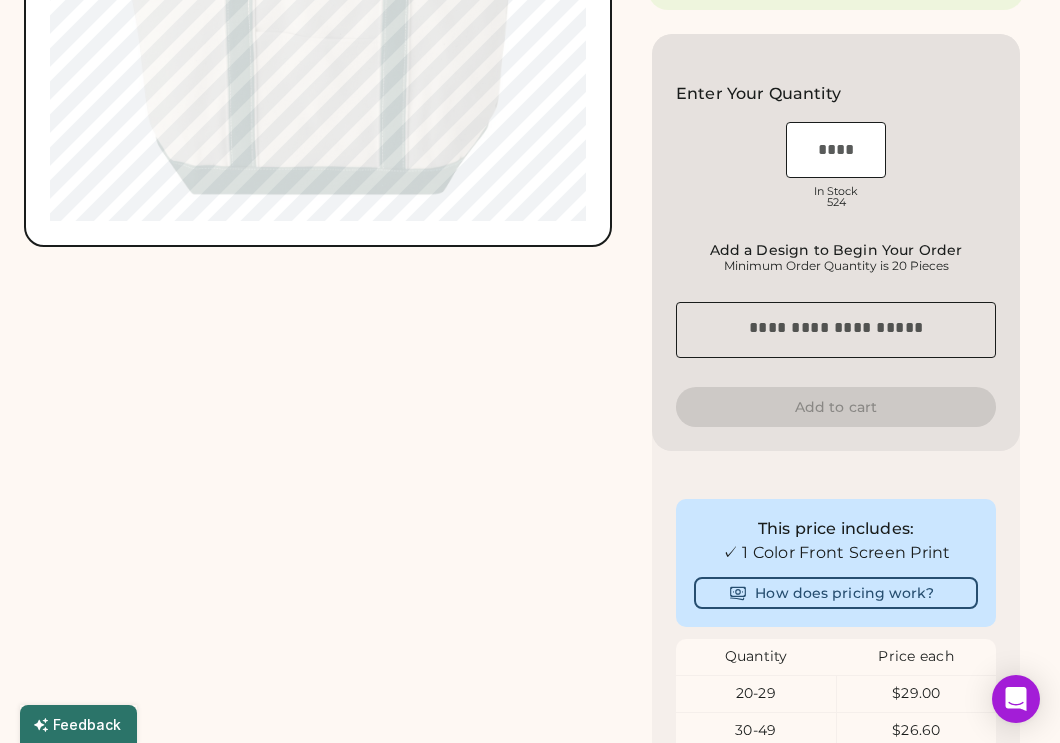 scroll, scrollTop: 0, scrollLeft: 0, axis: both 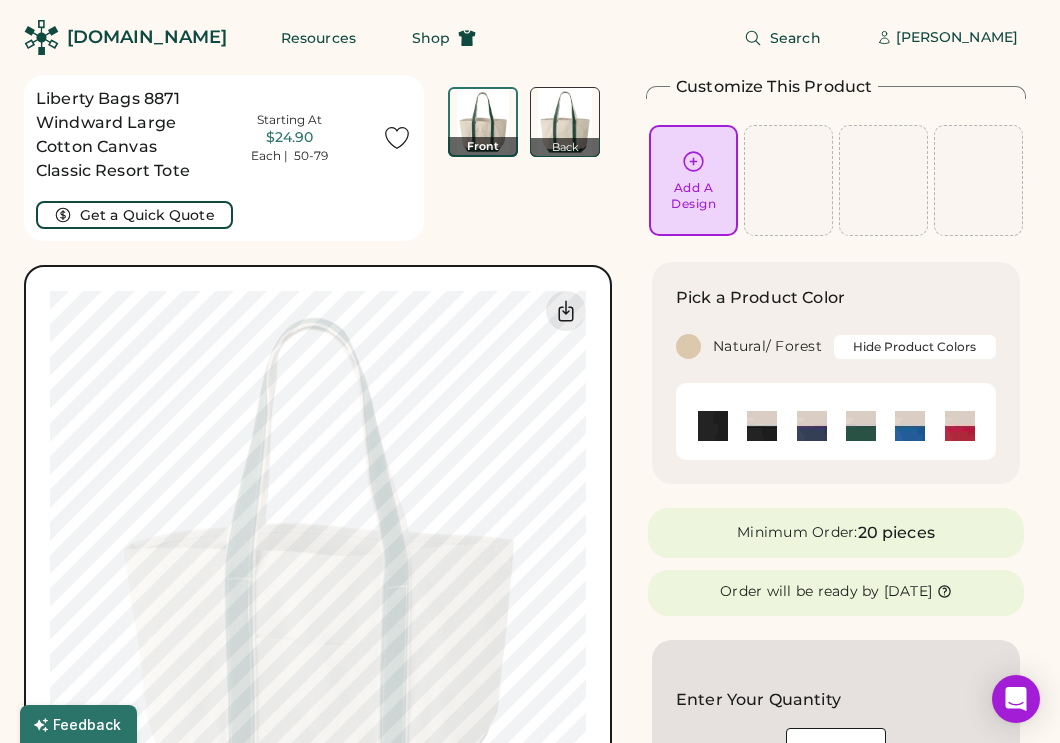 click 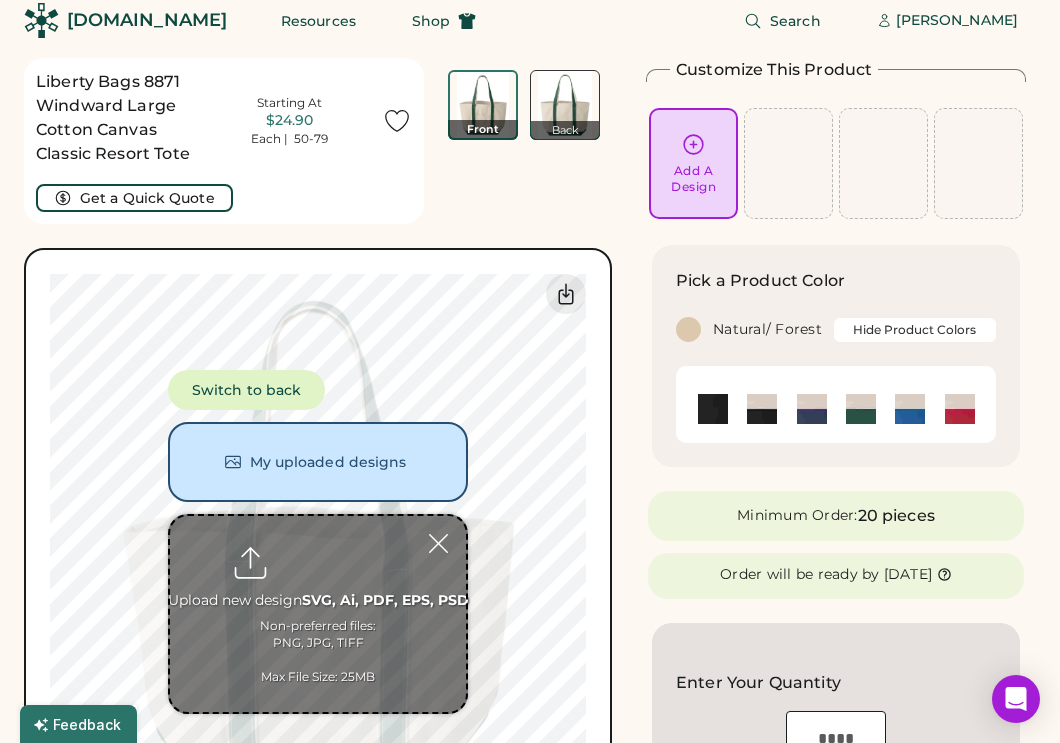scroll, scrollTop: 17, scrollLeft: 0, axis: vertical 